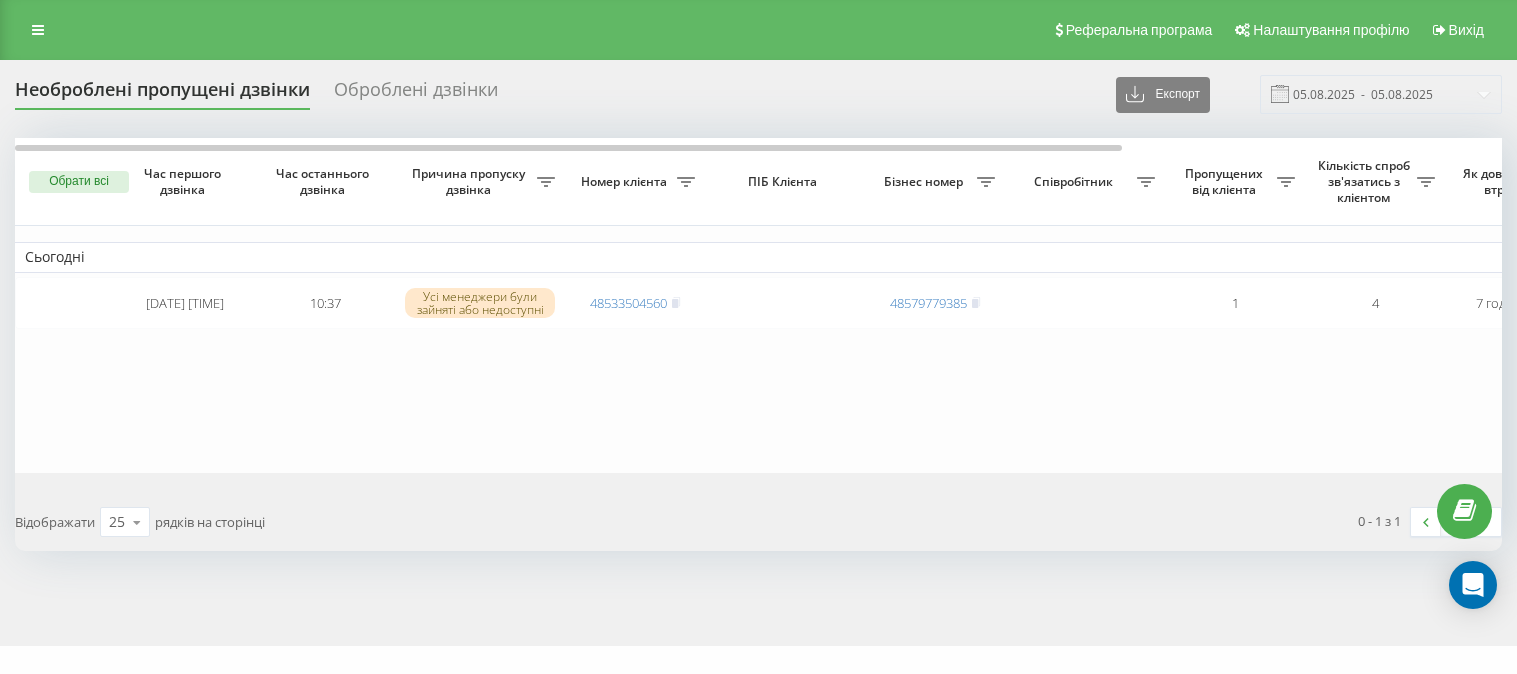 scroll, scrollTop: 0, scrollLeft: 0, axis: both 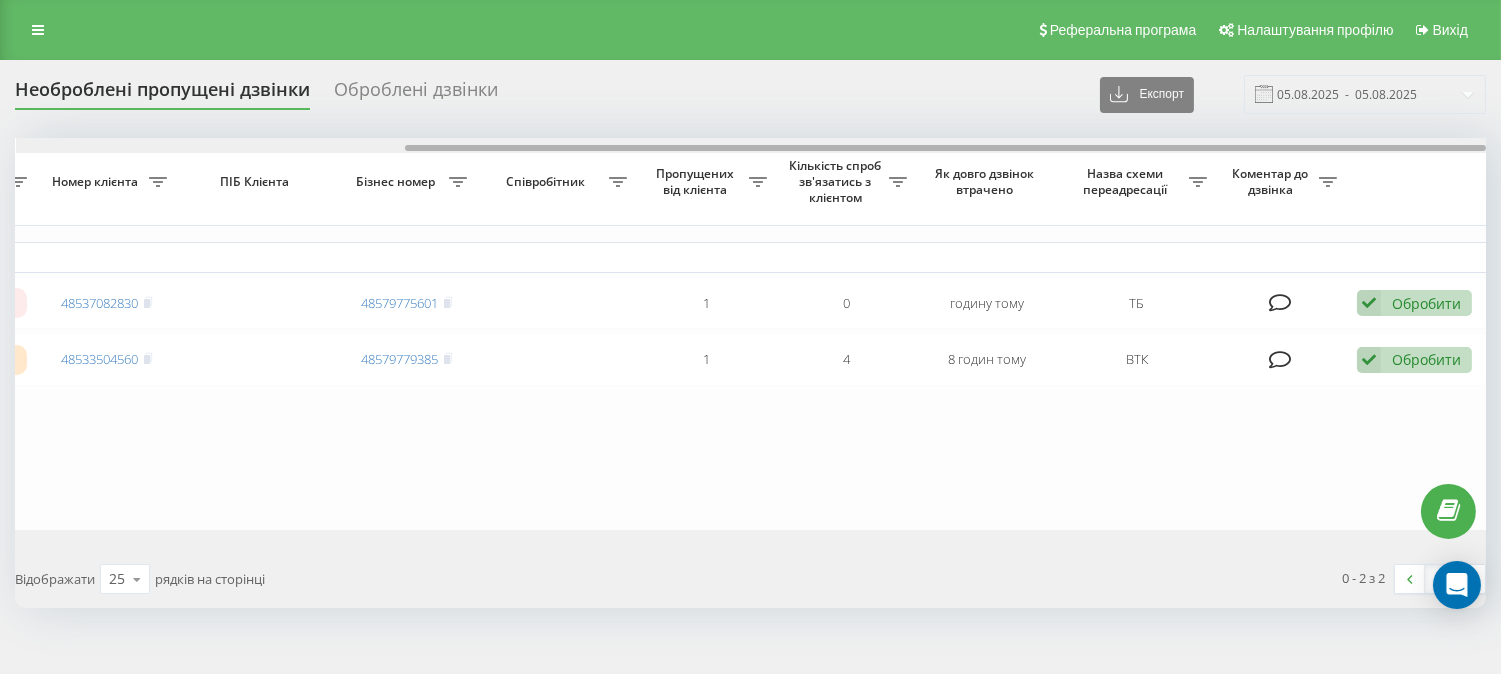 drag, startPoint x: 512, startPoint y: 144, endPoint x: 790, endPoint y: 151, distance: 278.0881 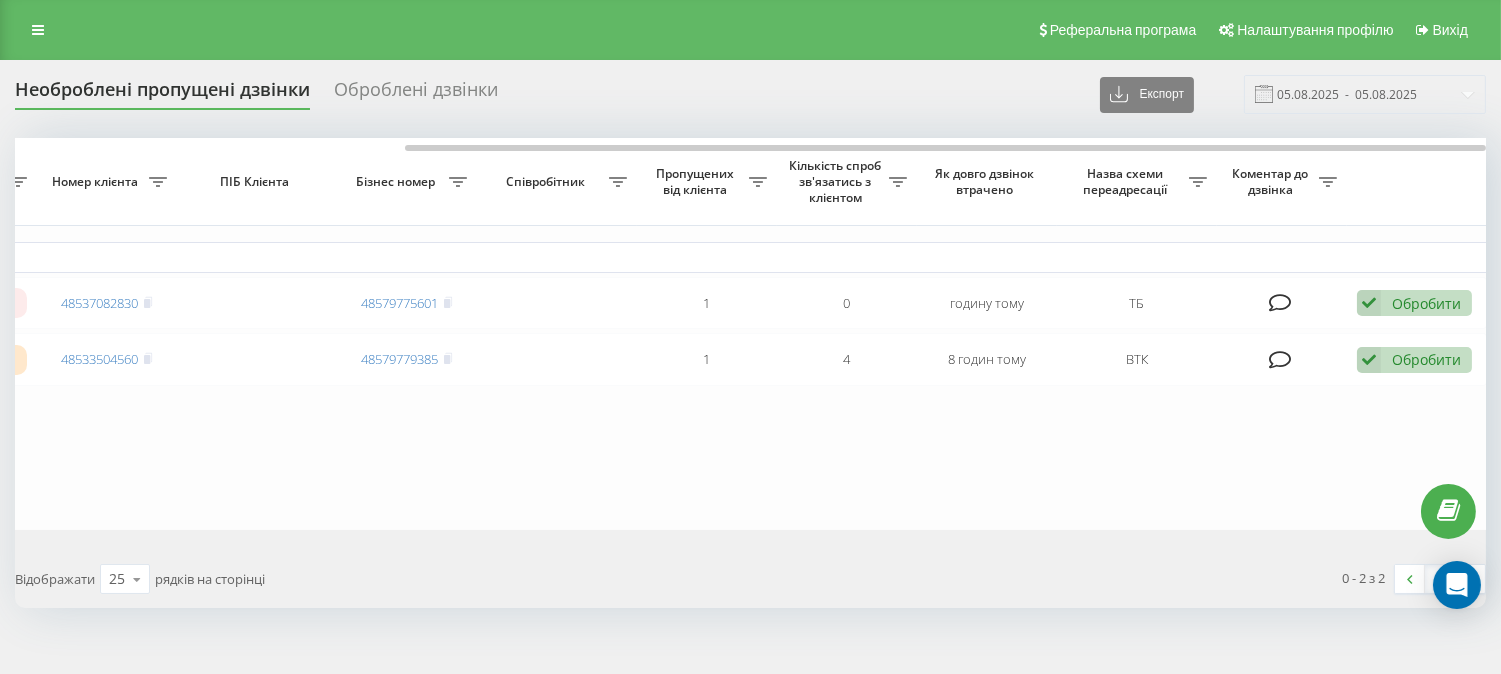 scroll, scrollTop: 0, scrollLeft: 0, axis: both 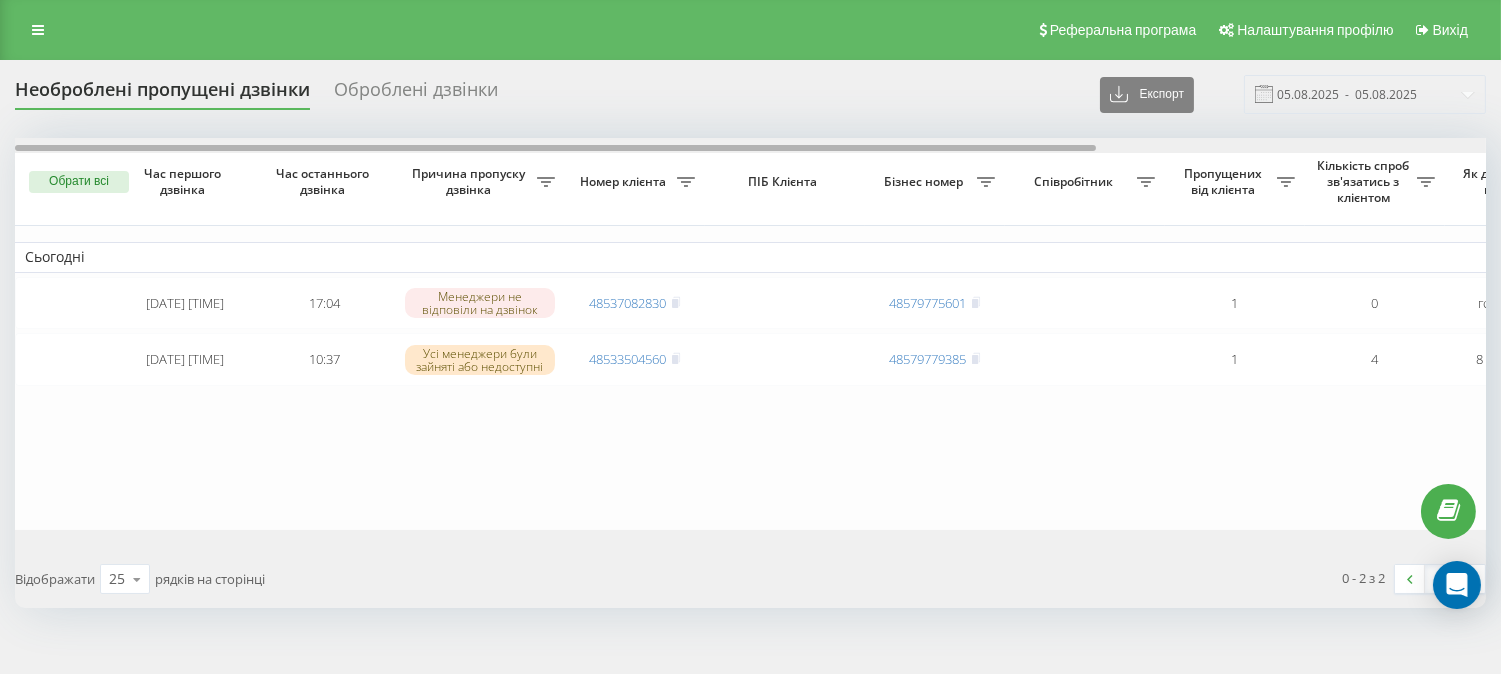 drag, startPoint x: 683, startPoint y: 145, endPoint x: 120, endPoint y: 132, distance: 563.1501 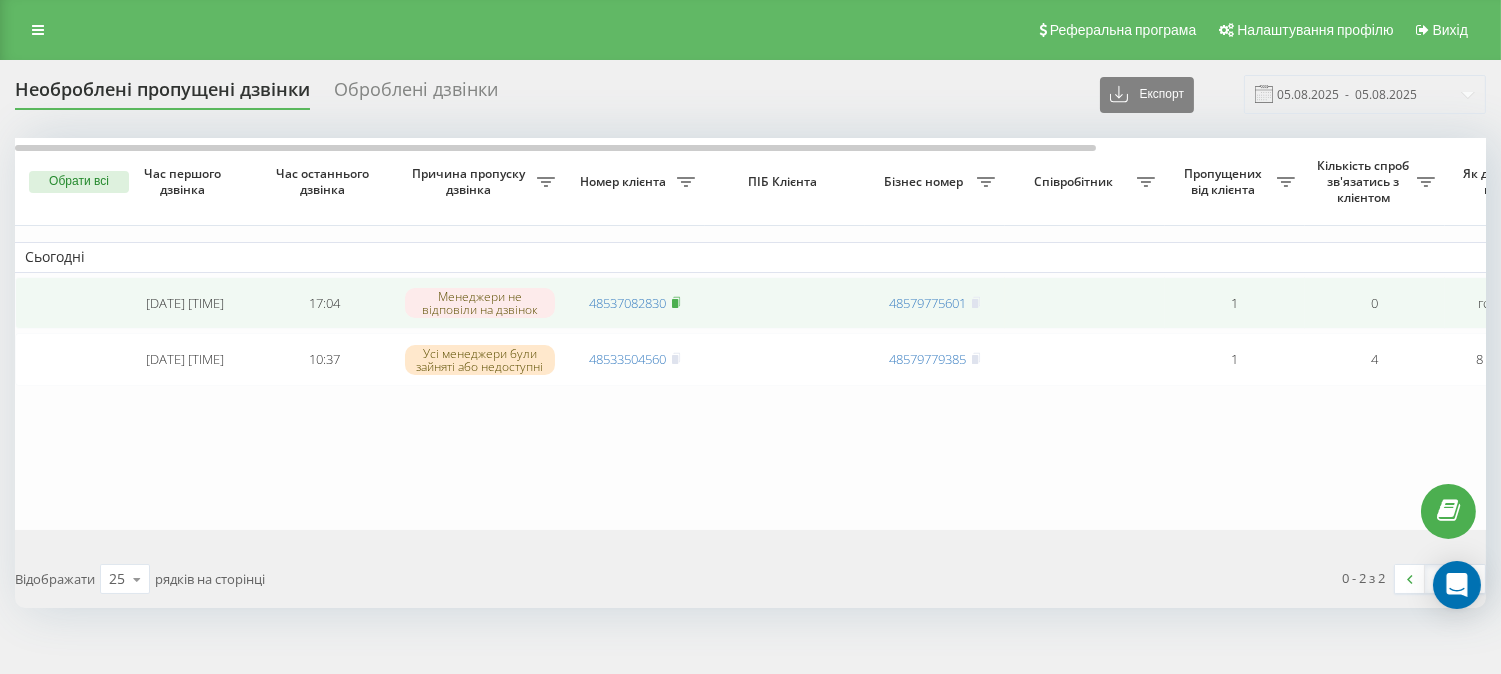 click 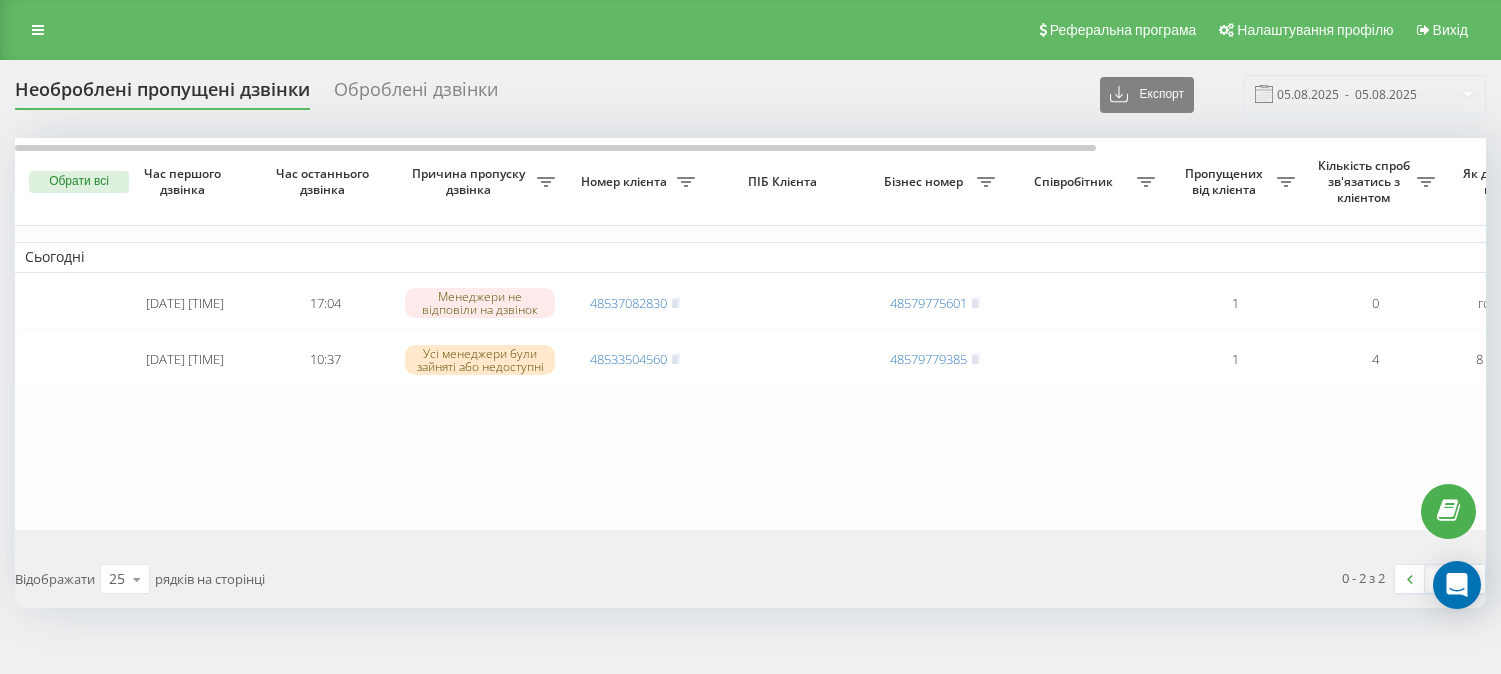 scroll, scrollTop: 0, scrollLeft: 0, axis: both 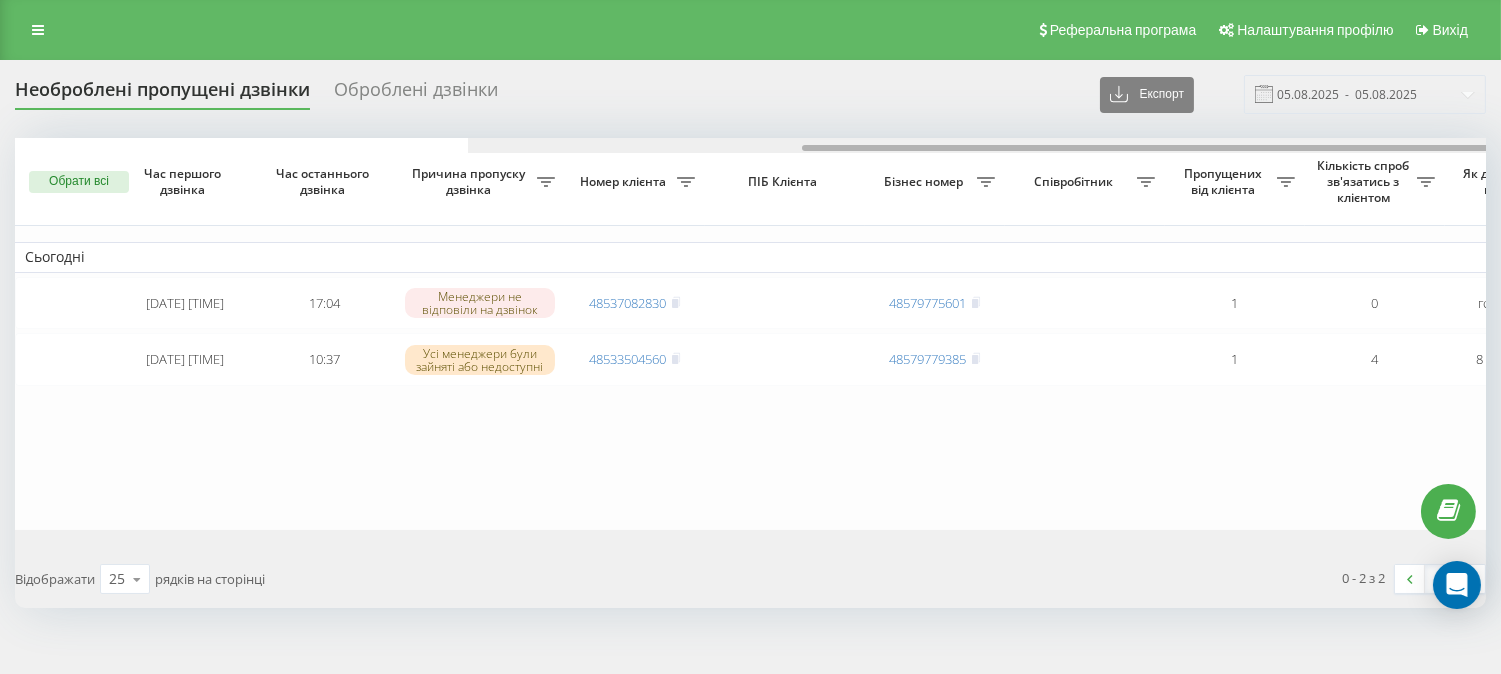drag, startPoint x: 212, startPoint y: 146, endPoint x: 154, endPoint y: 56, distance: 107.07007 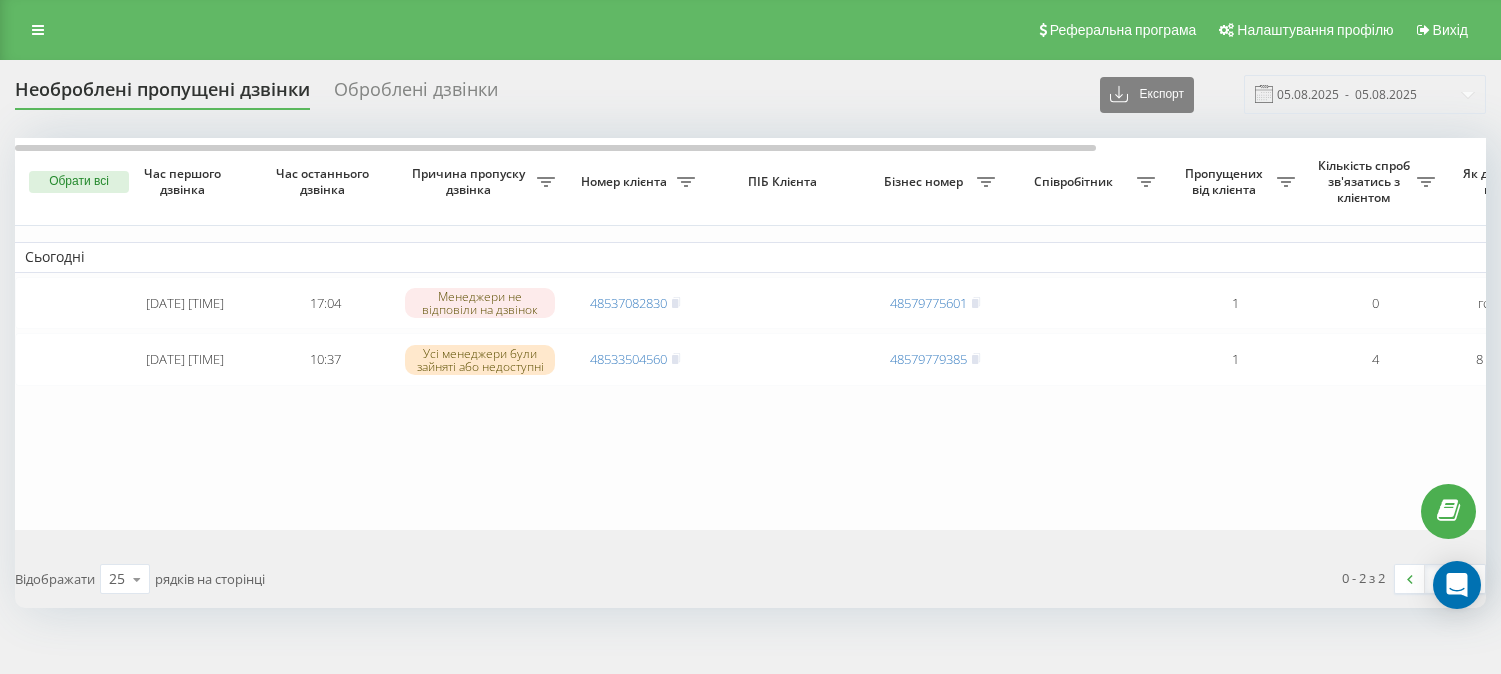 scroll, scrollTop: 0, scrollLeft: 0, axis: both 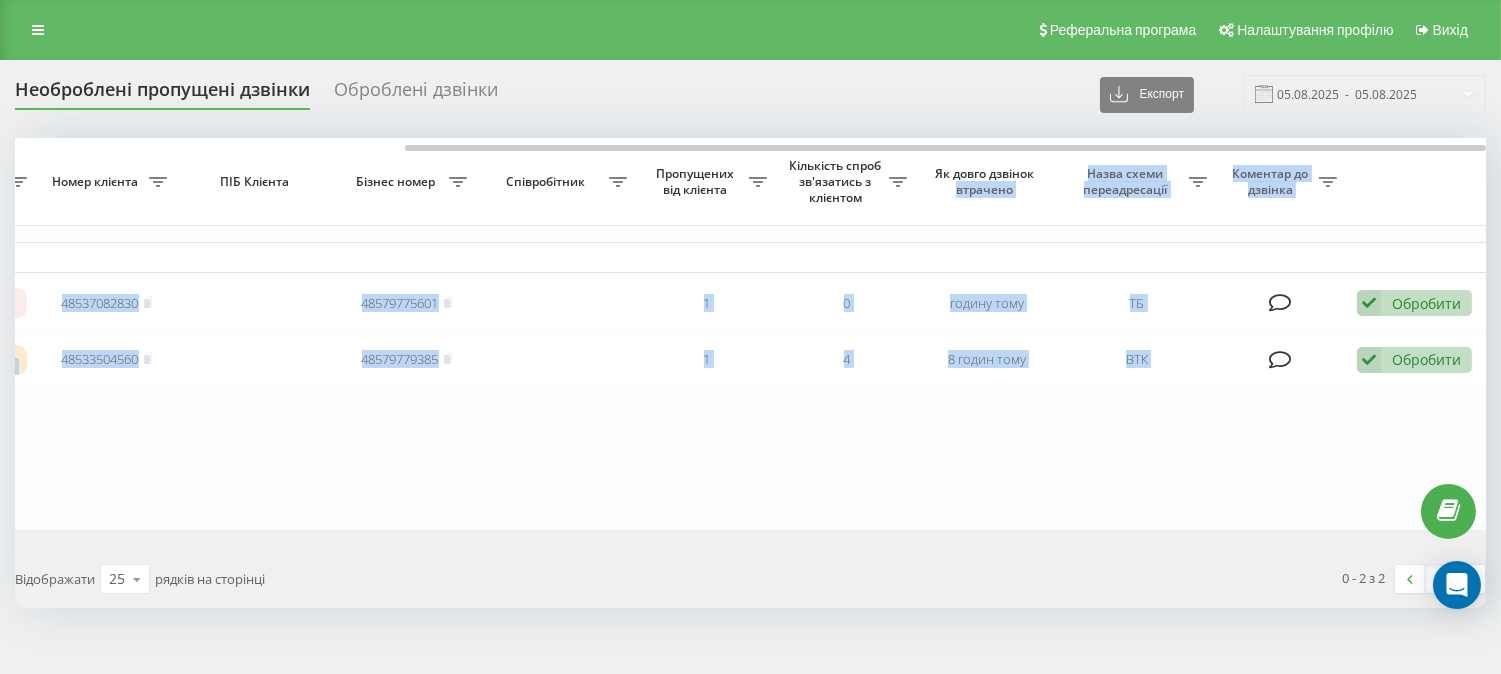 drag, startPoint x: 0, startPoint y: 0, endPoint x: 1042, endPoint y: 181, distance: 1057.6034 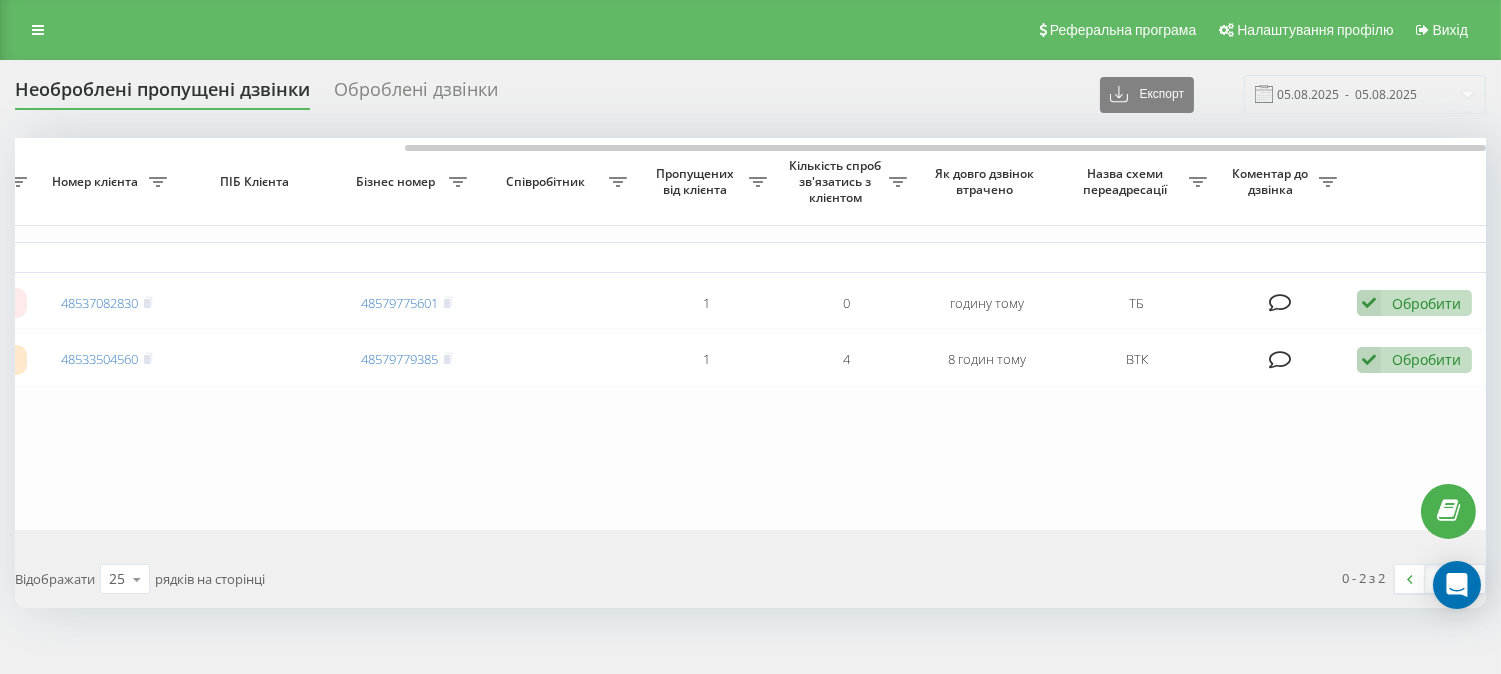 click on "Пропущених від клієнта" at bounding box center (707, 182) 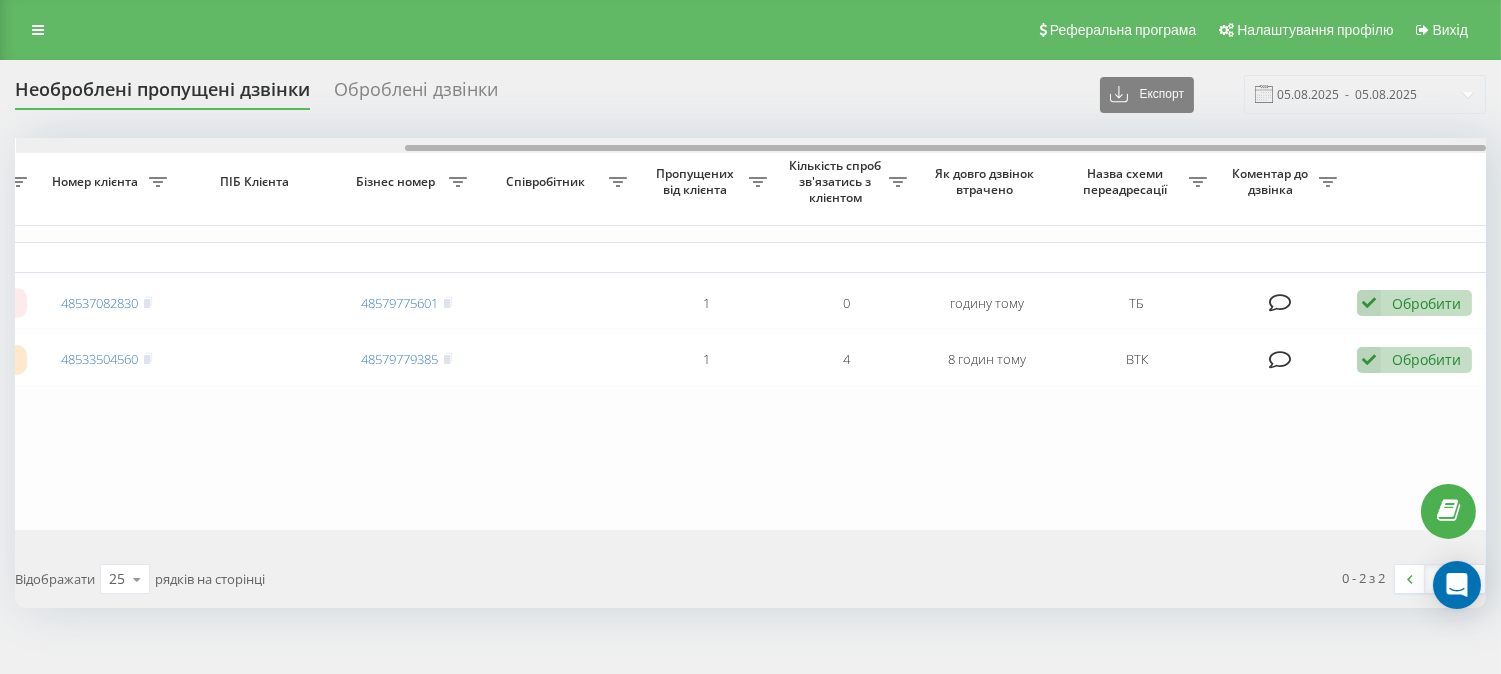 drag, startPoint x: 675, startPoint y: 143, endPoint x: 203, endPoint y: 147, distance: 472.01694 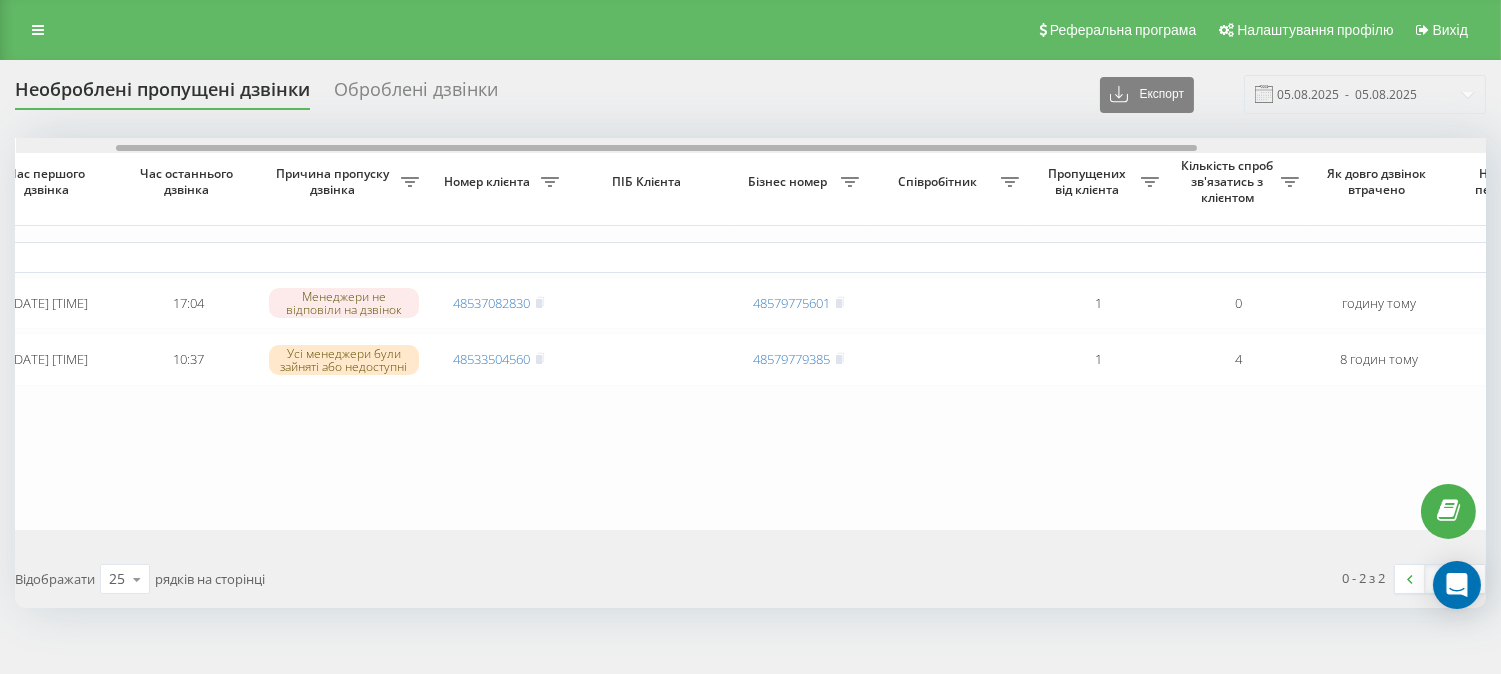 scroll, scrollTop: 0, scrollLeft: 0, axis: both 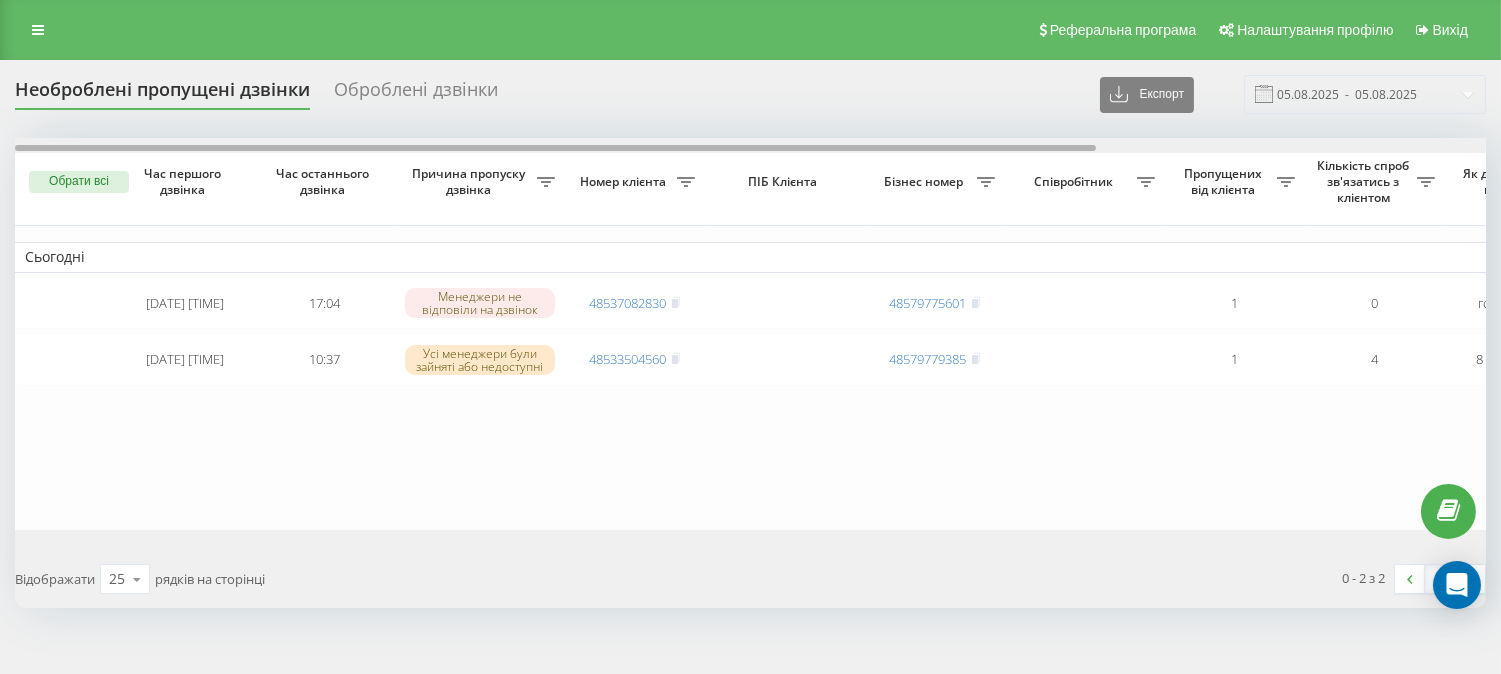 drag, startPoint x: 410, startPoint y: 150, endPoint x: 12, endPoint y: 95, distance: 401.7823 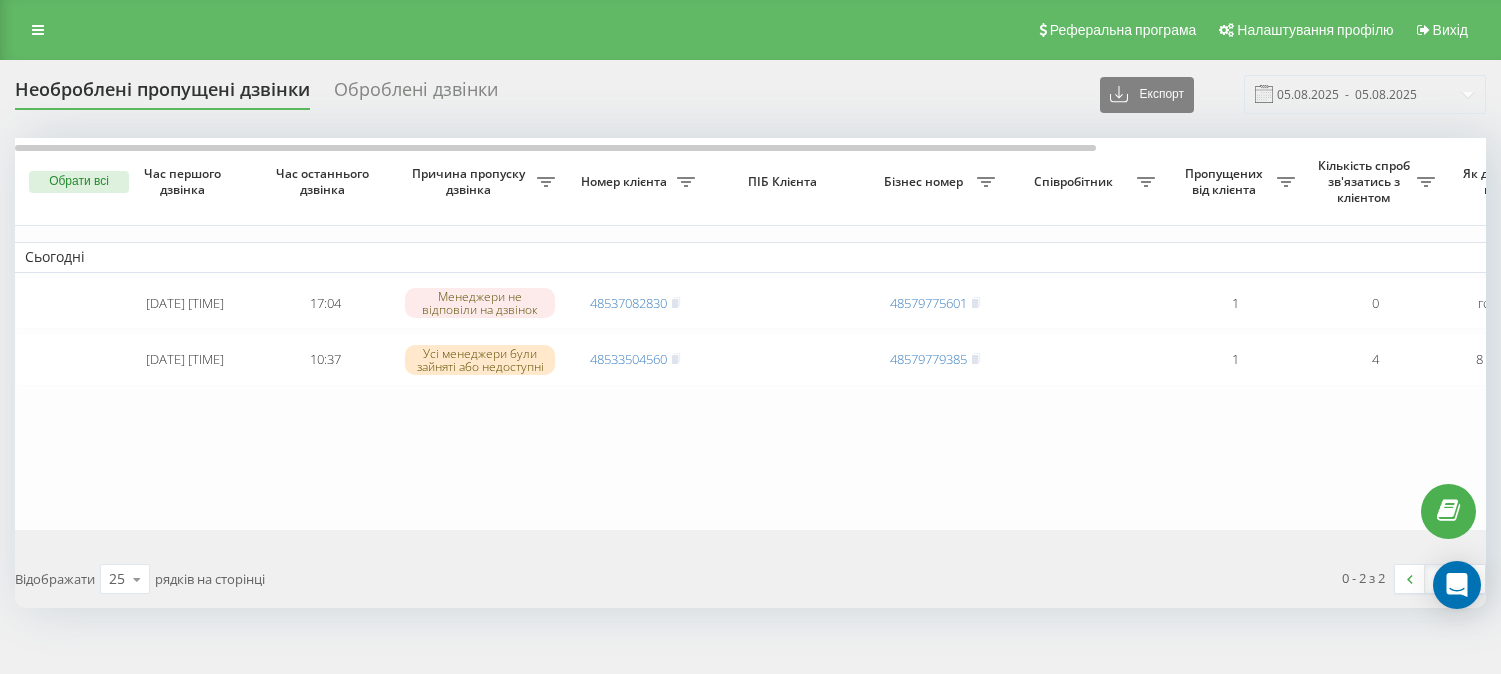 scroll, scrollTop: 0, scrollLeft: 0, axis: both 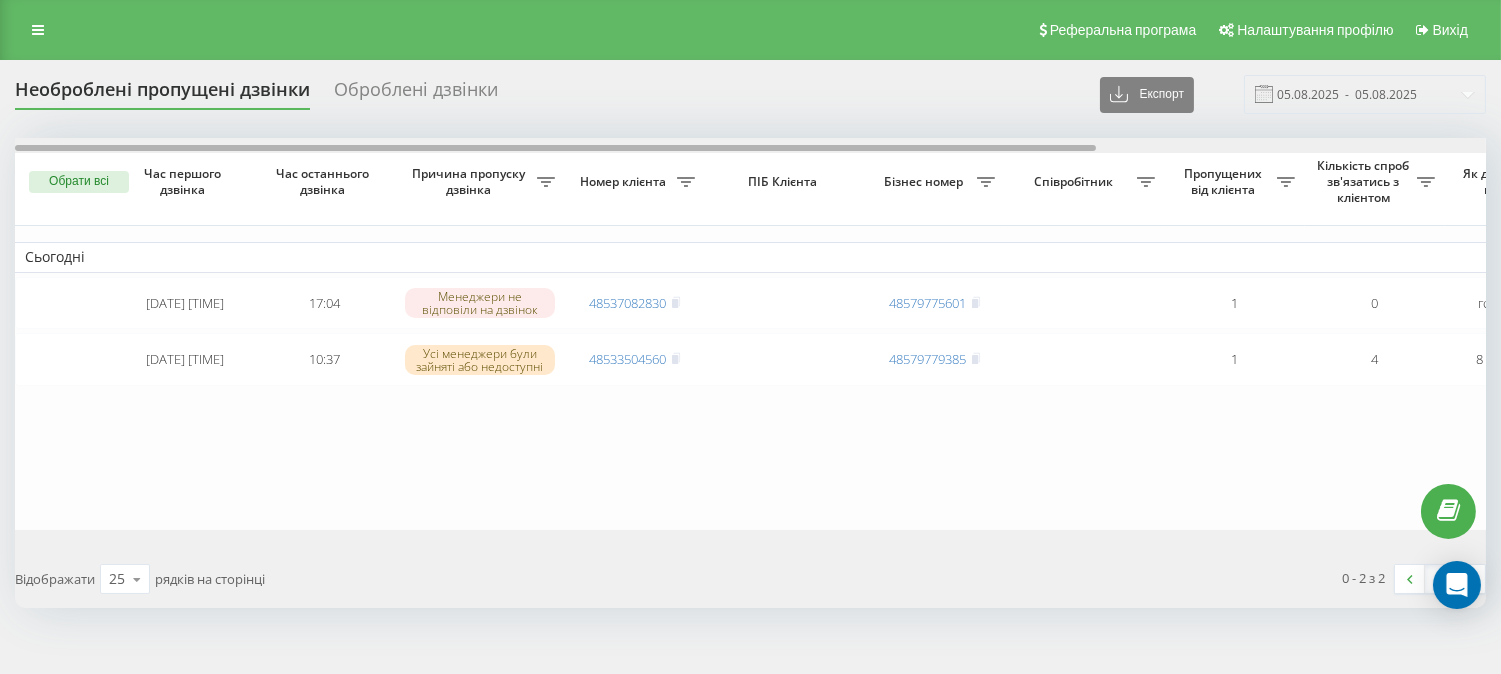 drag, startPoint x: 437, startPoint y: 150, endPoint x: 244, endPoint y: 153, distance: 193.02332 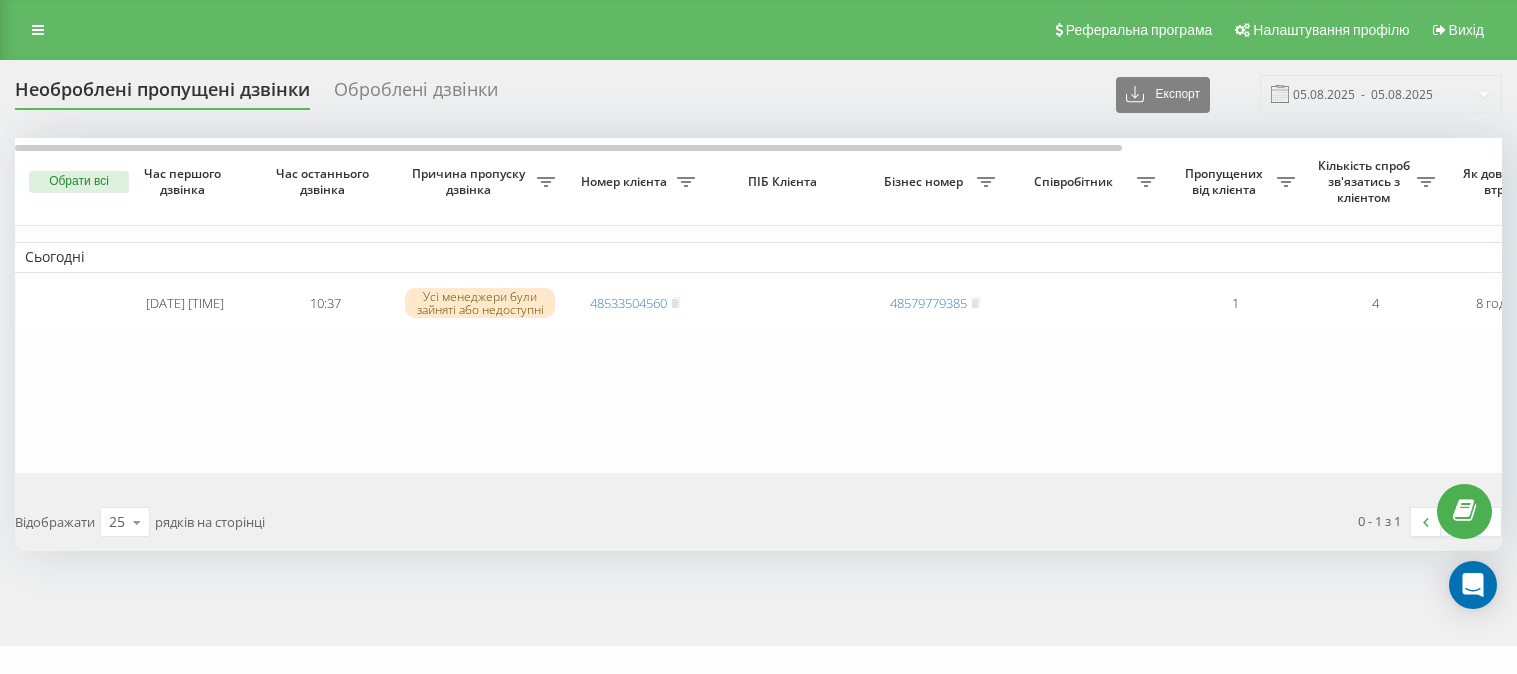 scroll, scrollTop: 0, scrollLeft: 0, axis: both 